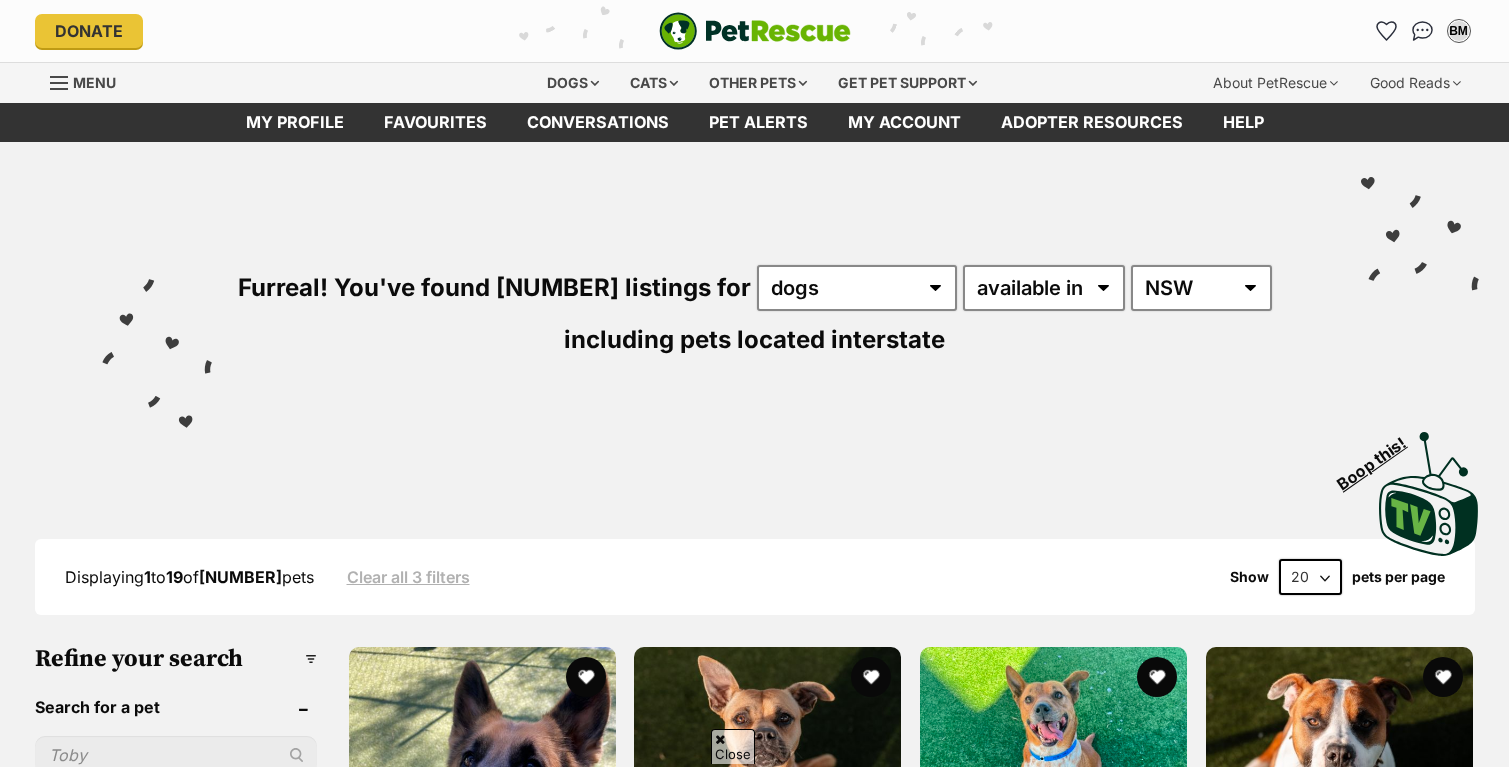 scroll, scrollTop: 556, scrollLeft: 0, axis: vertical 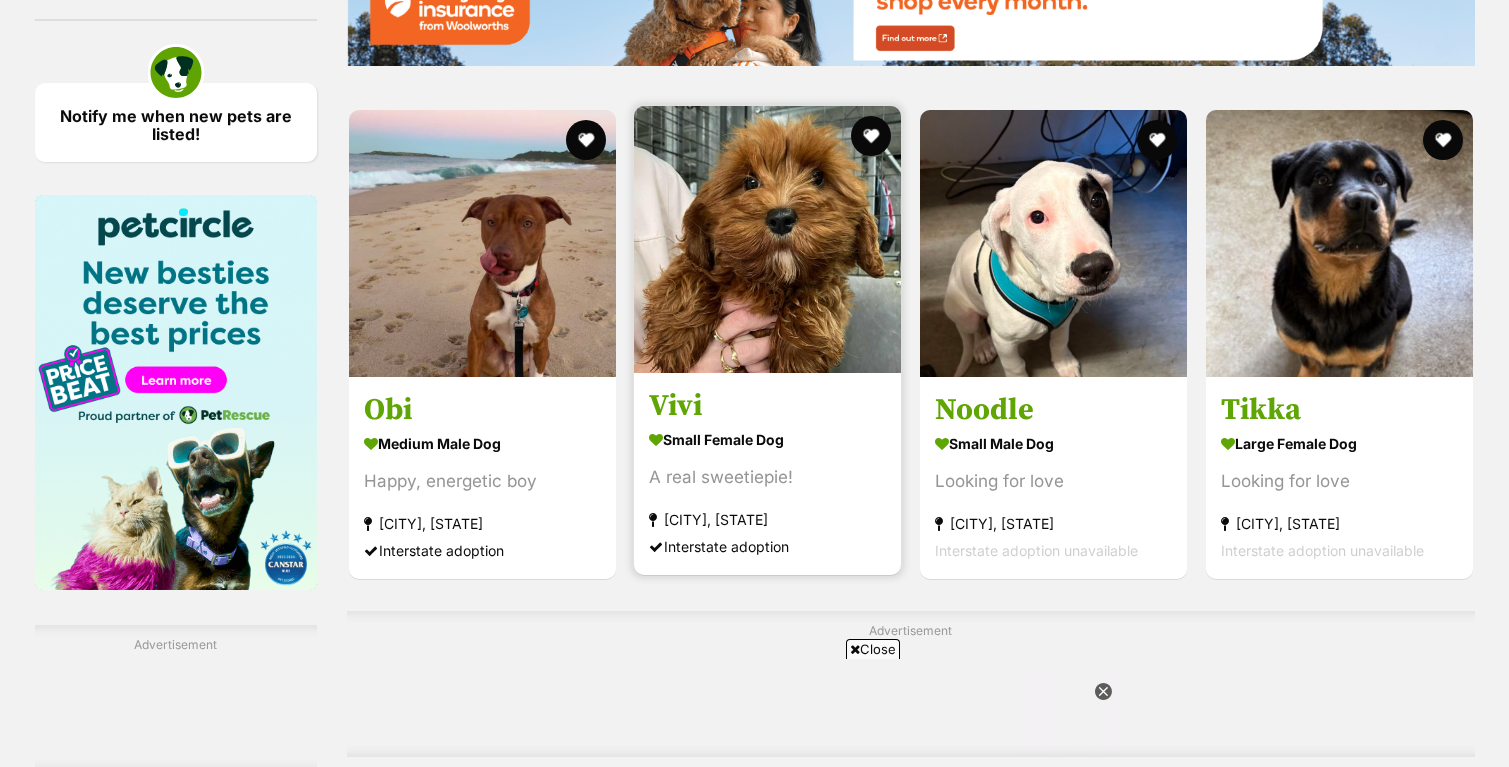 click at bounding box center [767, 239] 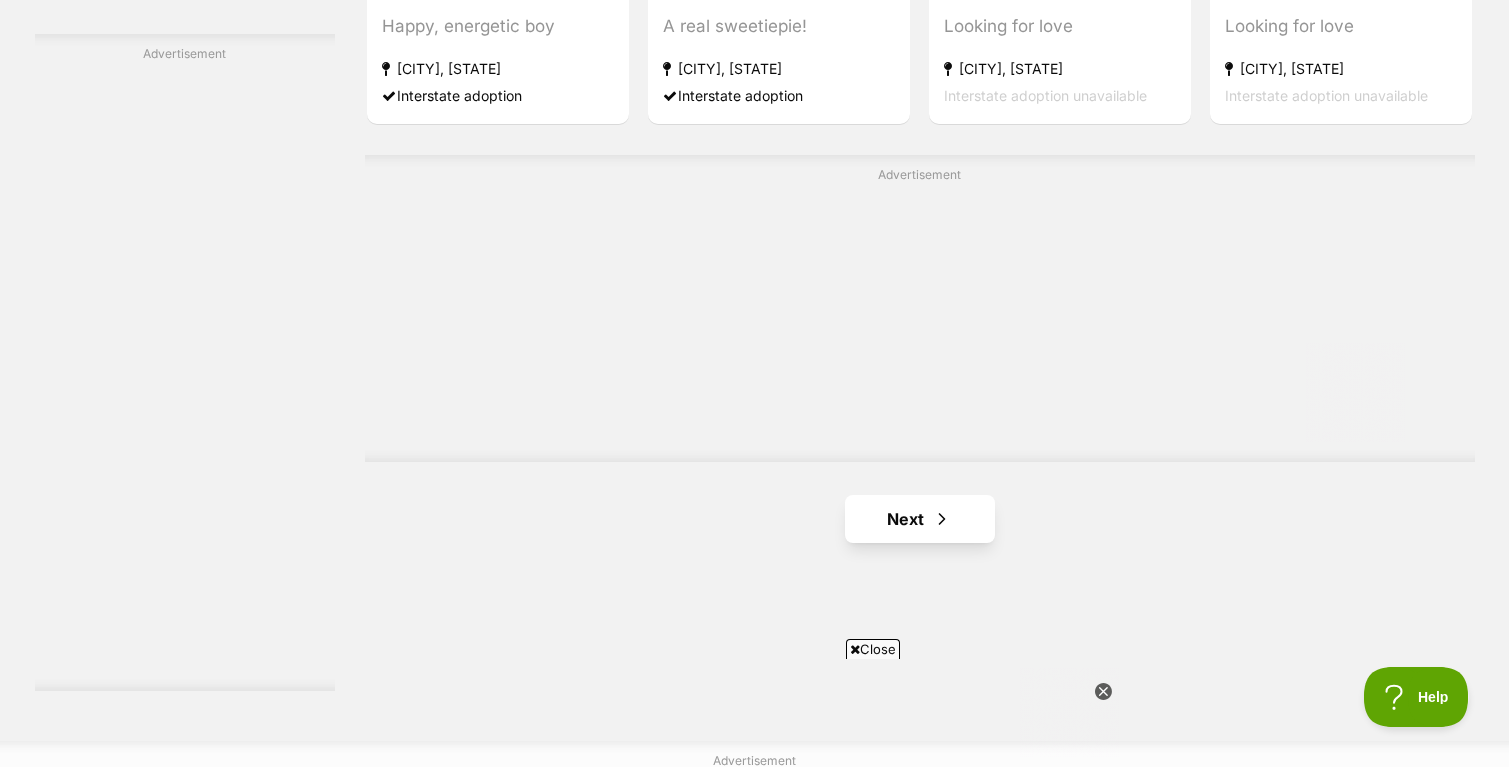 scroll, scrollTop: 0, scrollLeft: 0, axis: both 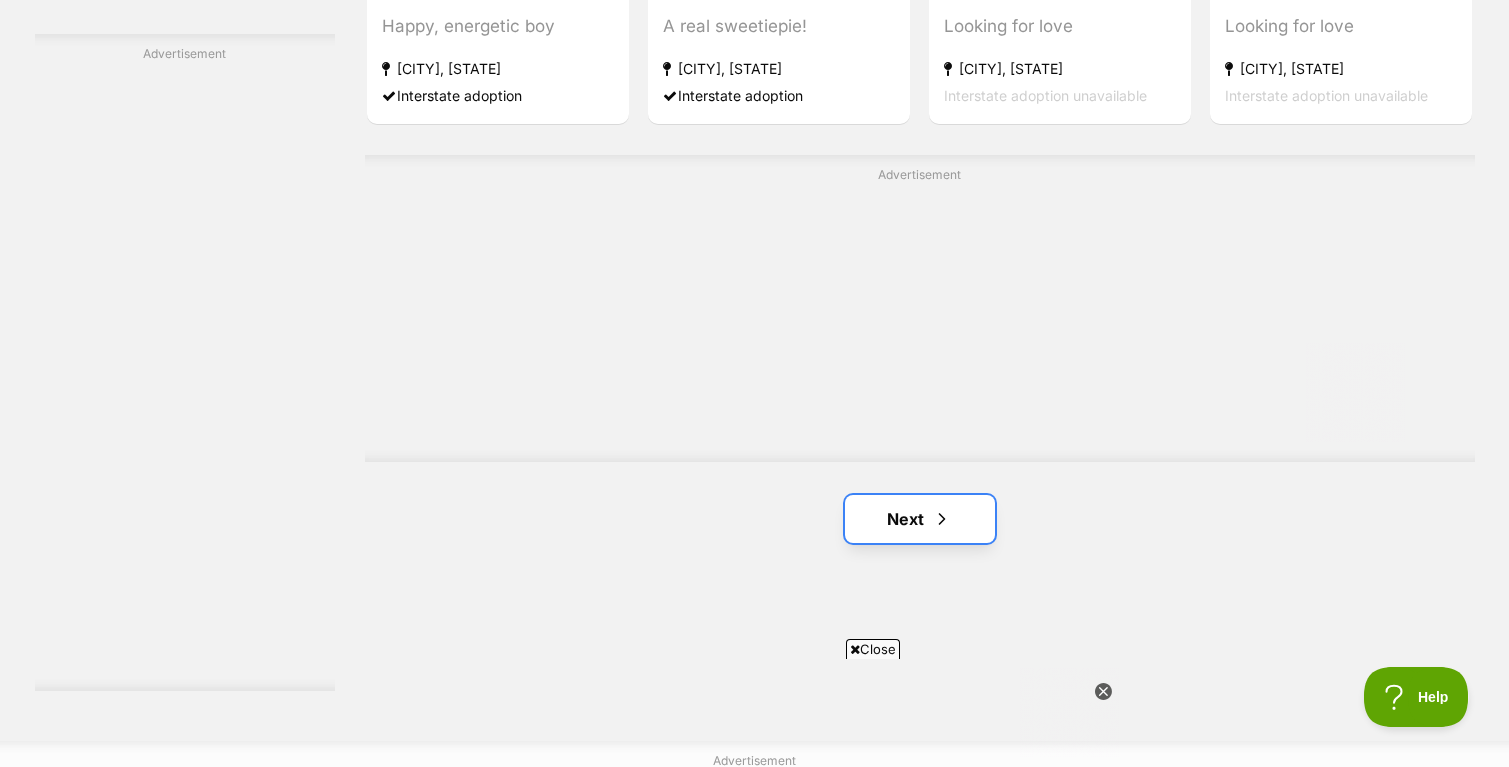 click on "Next" at bounding box center (920, 519) 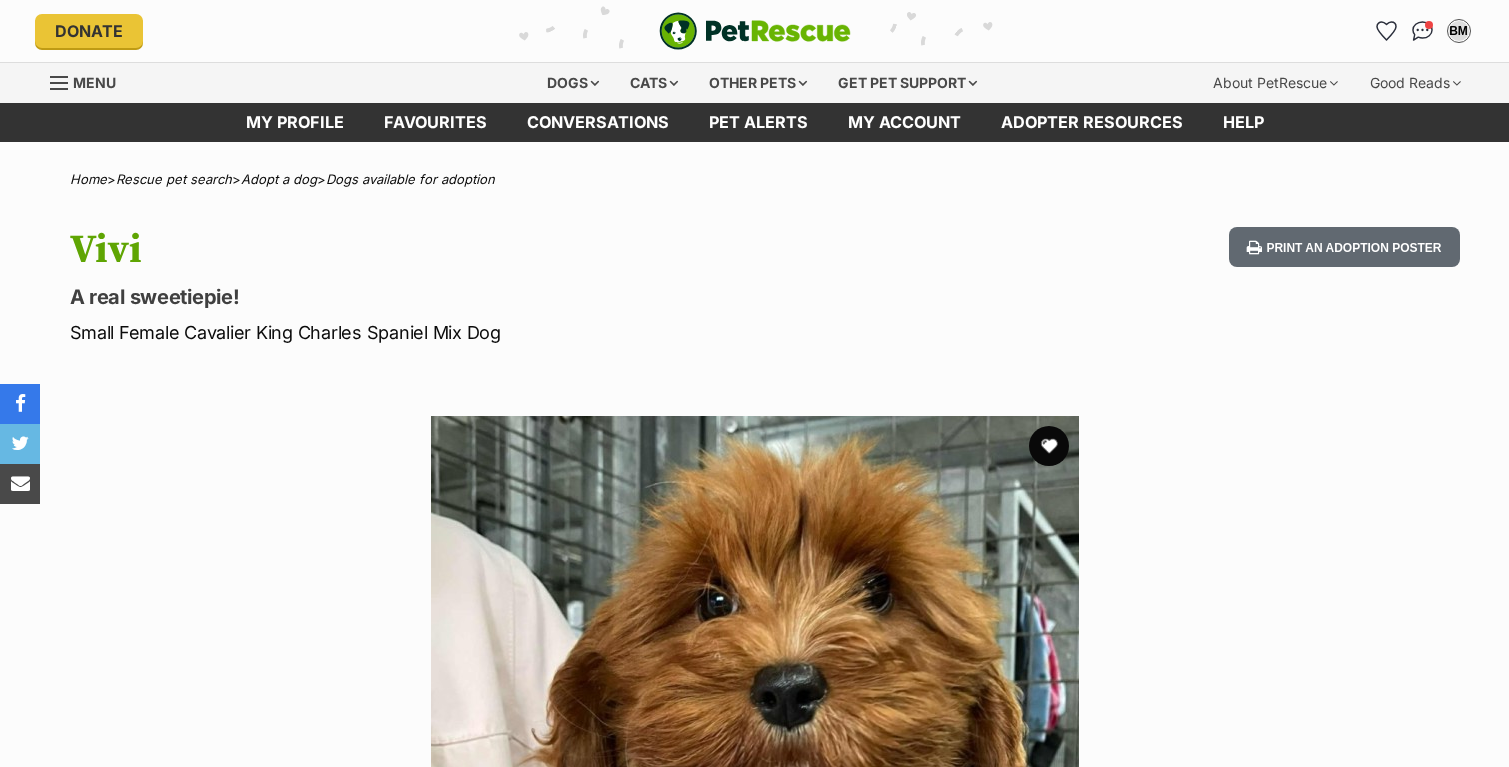 scroll, scrollTop: 0, scrollLeft: 0, axis: both 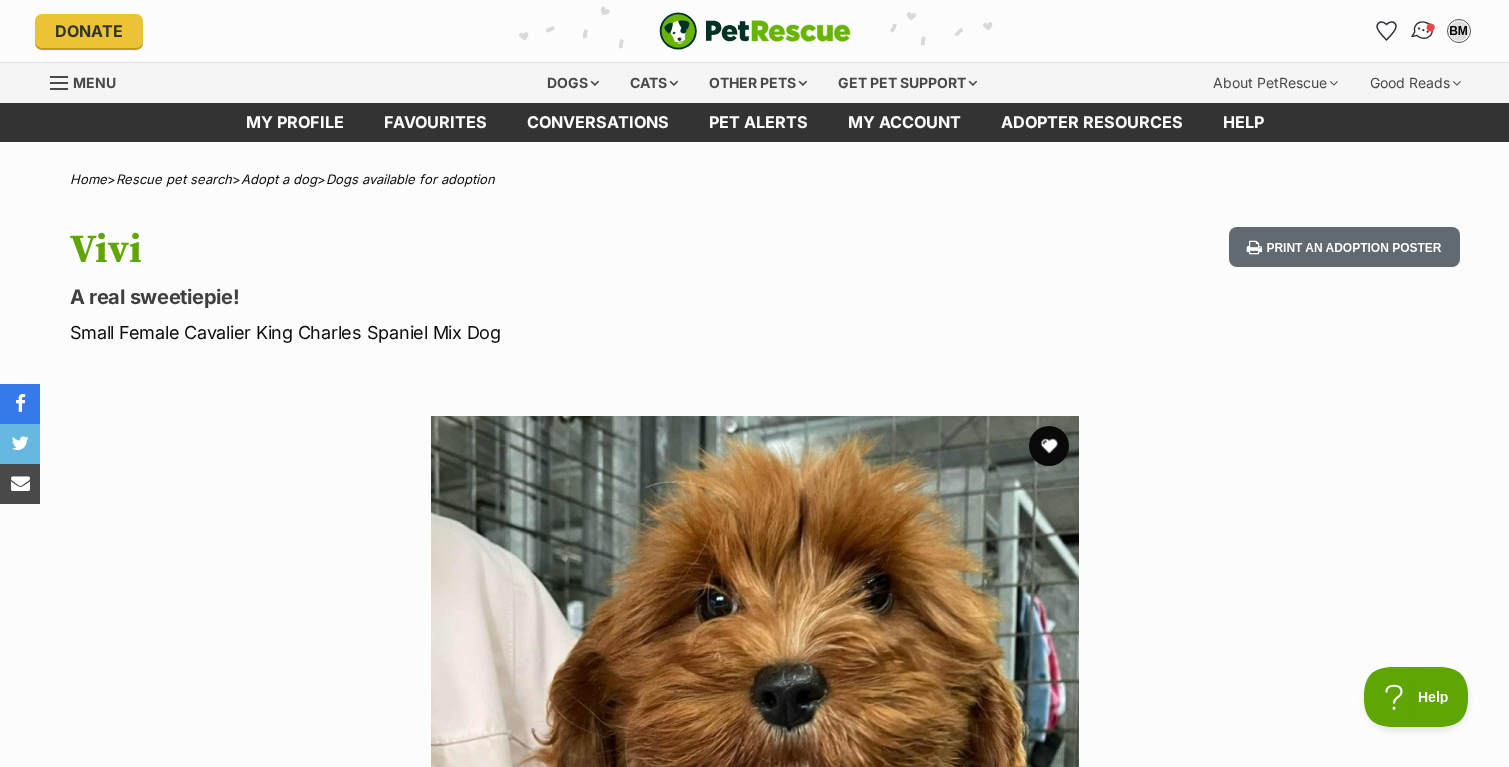 click at bounding box center [1422, 31] 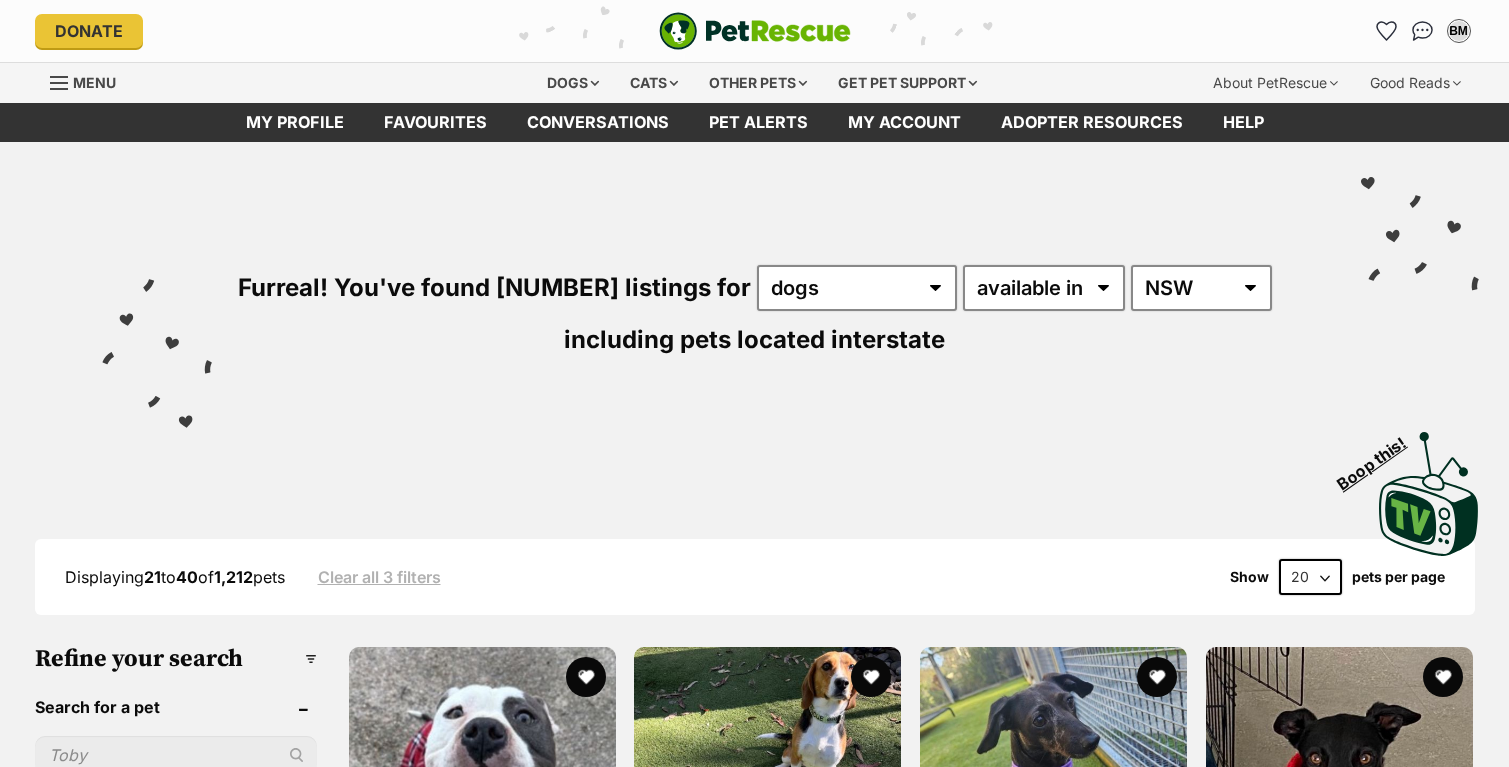 scroll, scrollTop: 151, scrollLeft: 0, axis: vertical 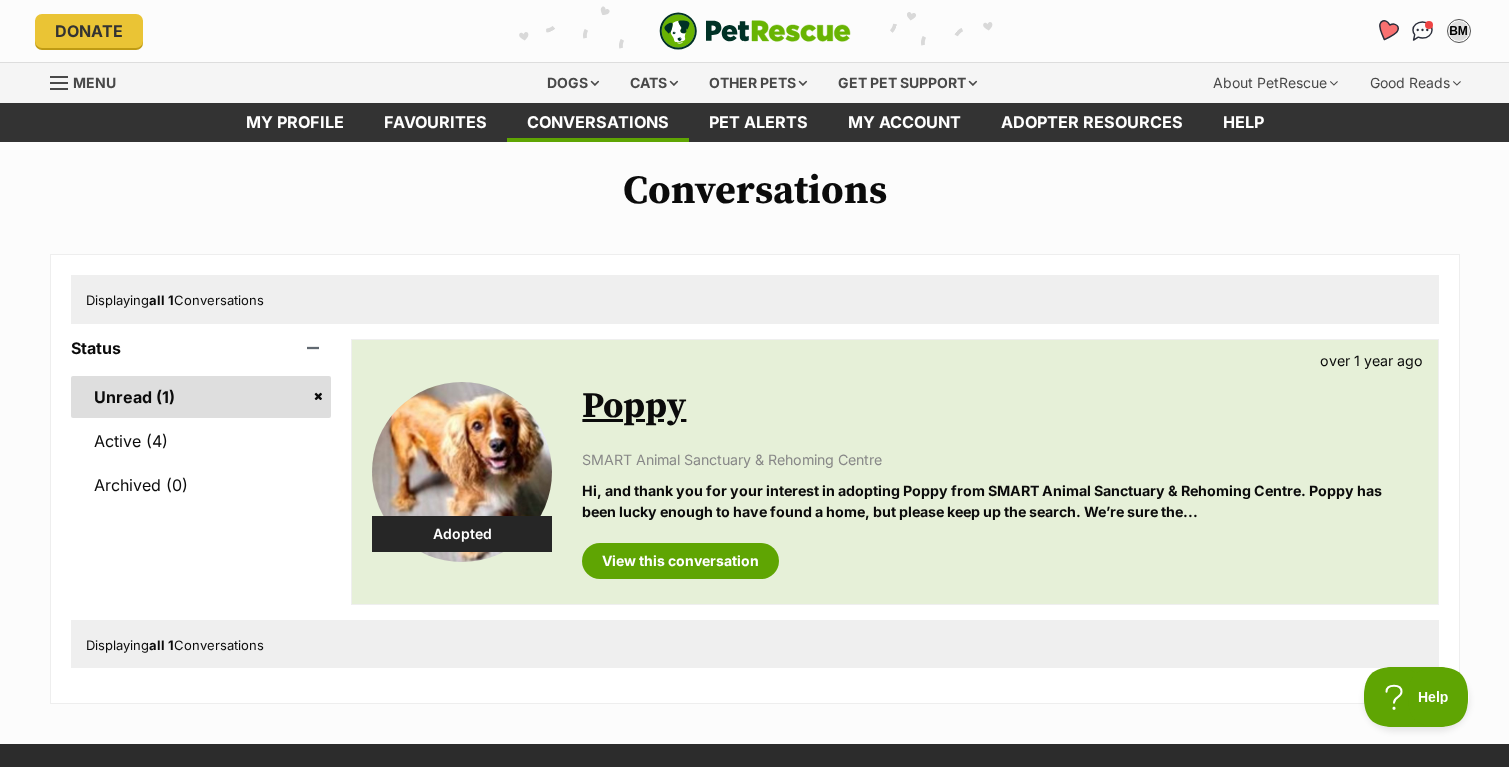 click 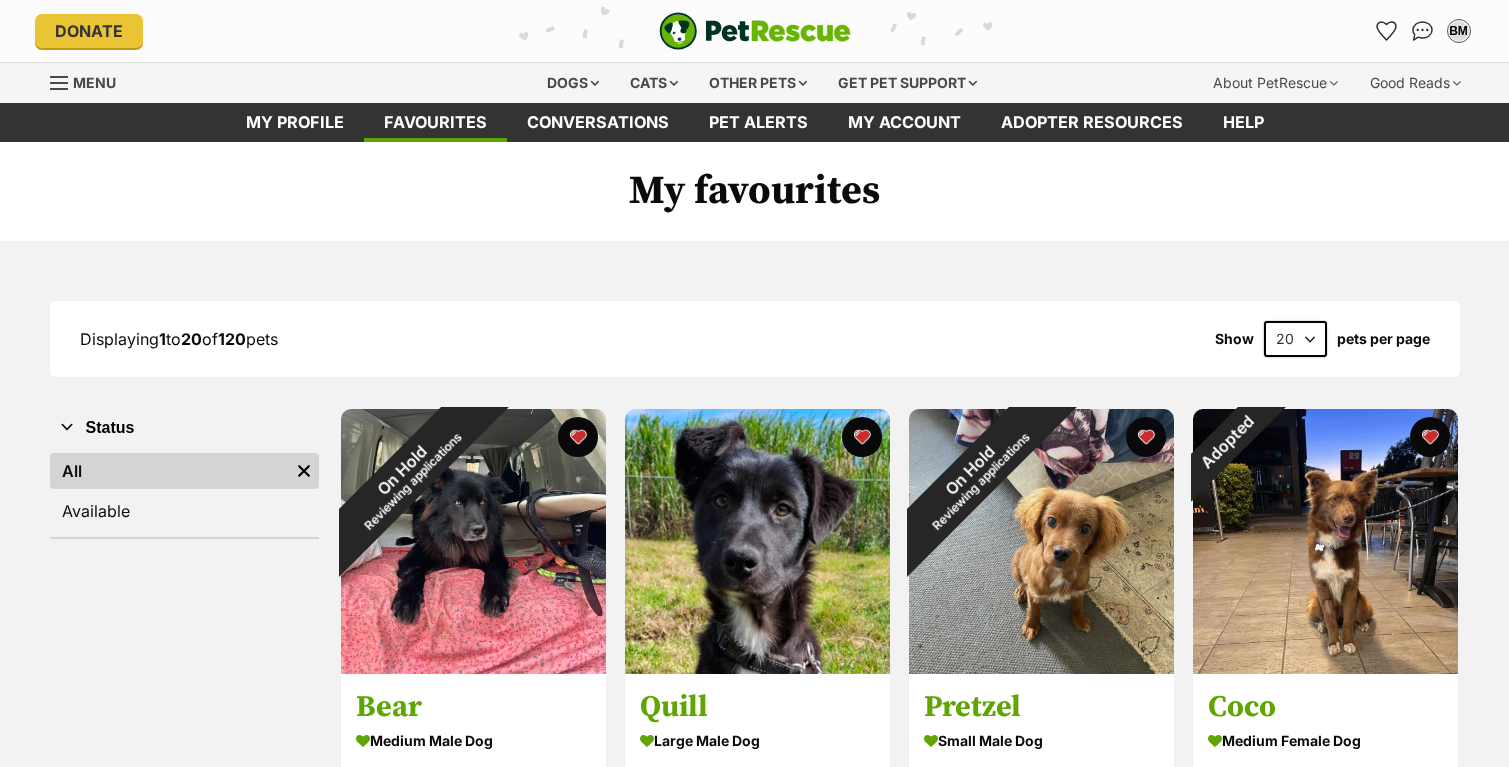 scroll, scrollTop: 0, scrollLeft: 0, axis: both 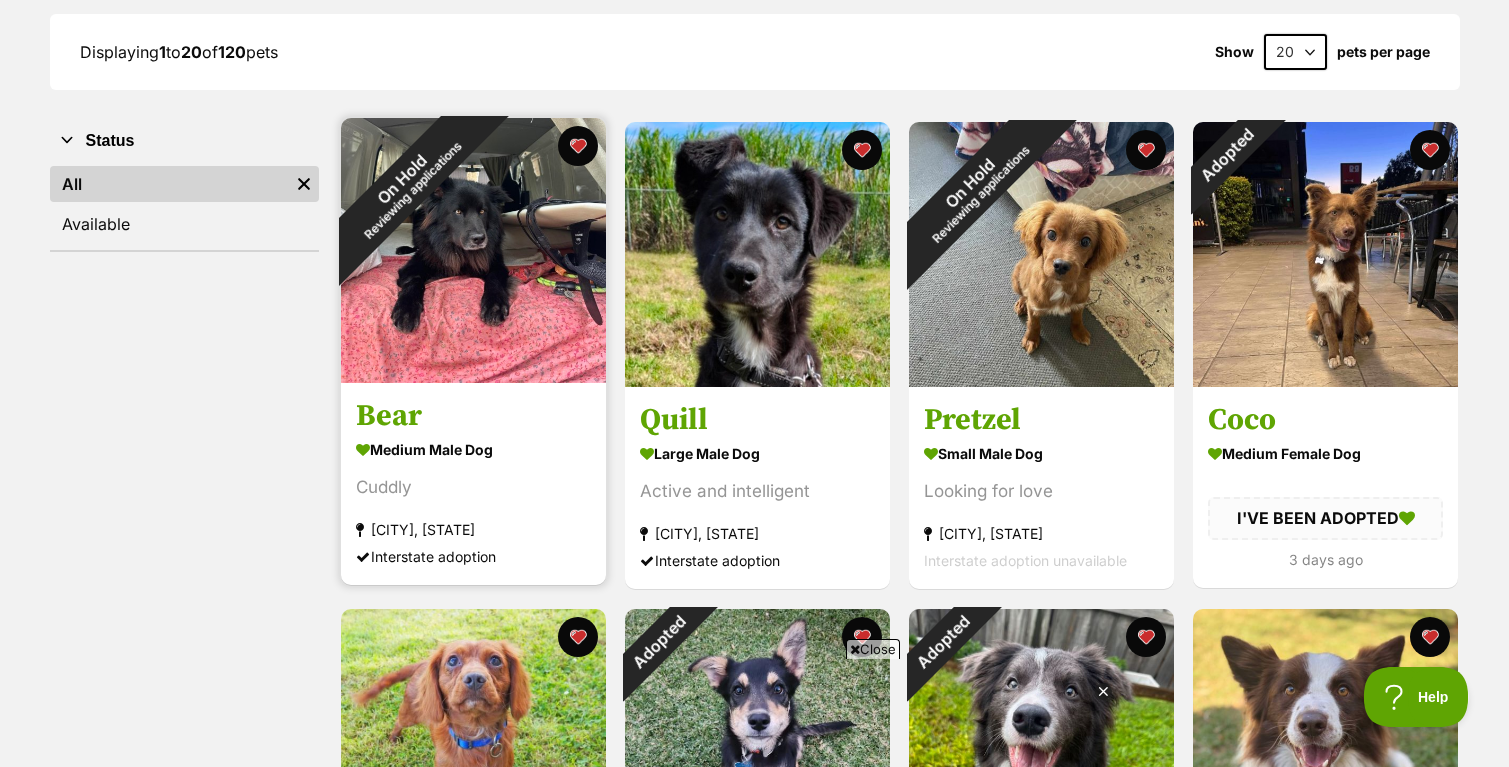 click at bounding box center [473, 250] 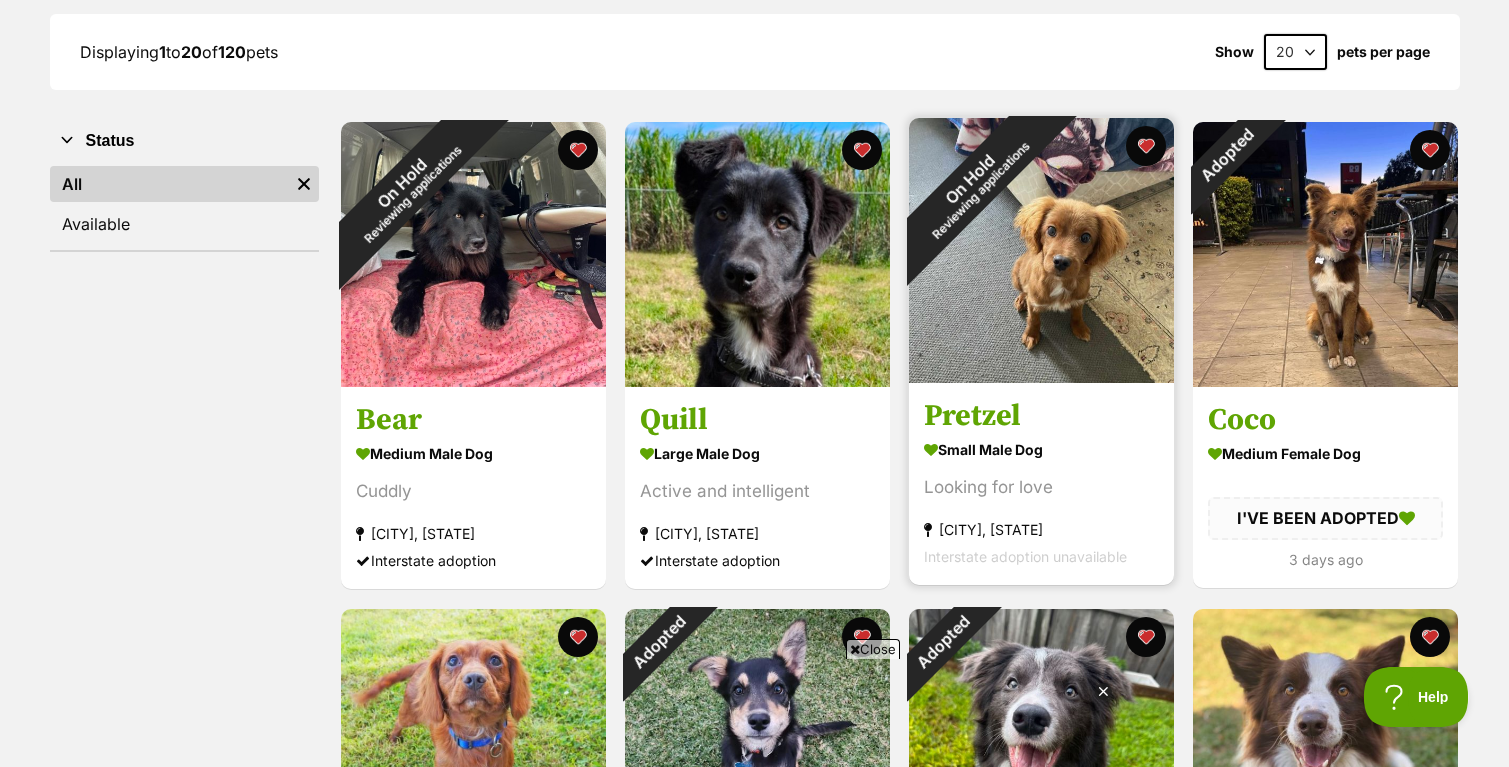 click at bounding box center [1041, 250] 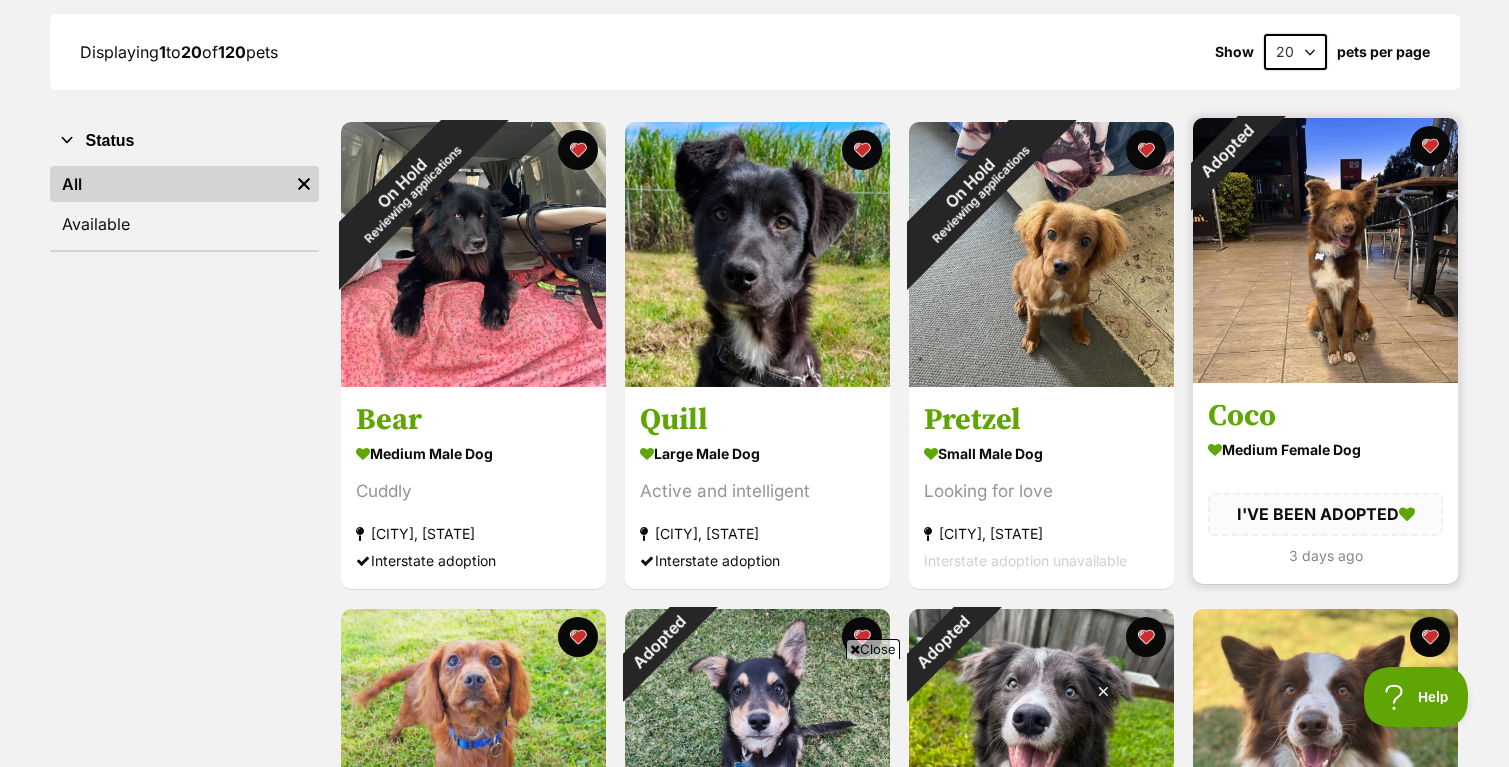 click at bounding box center (1325, 250) 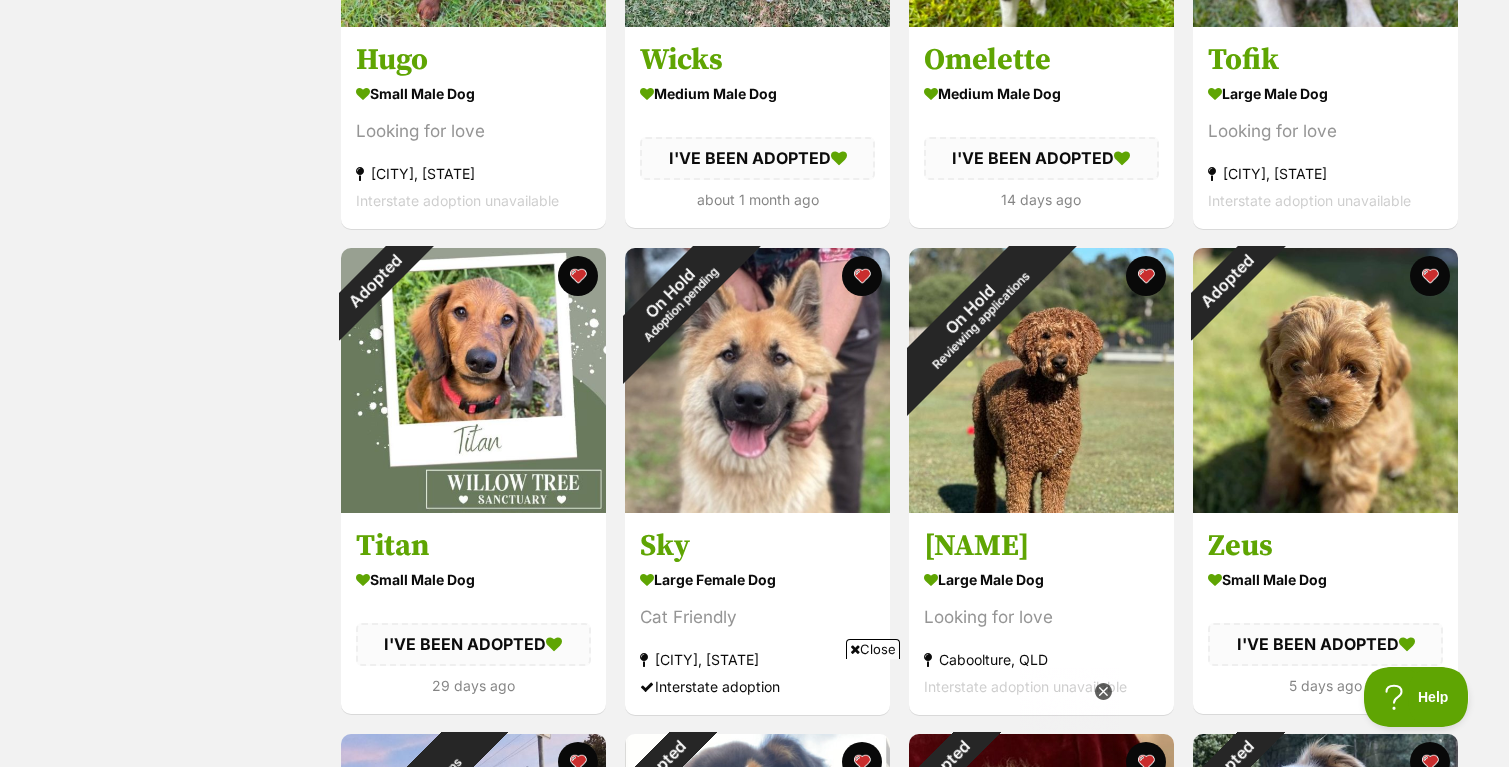 scroll, scrollTop: 1257, scrollLeft: 0, axis: vertical 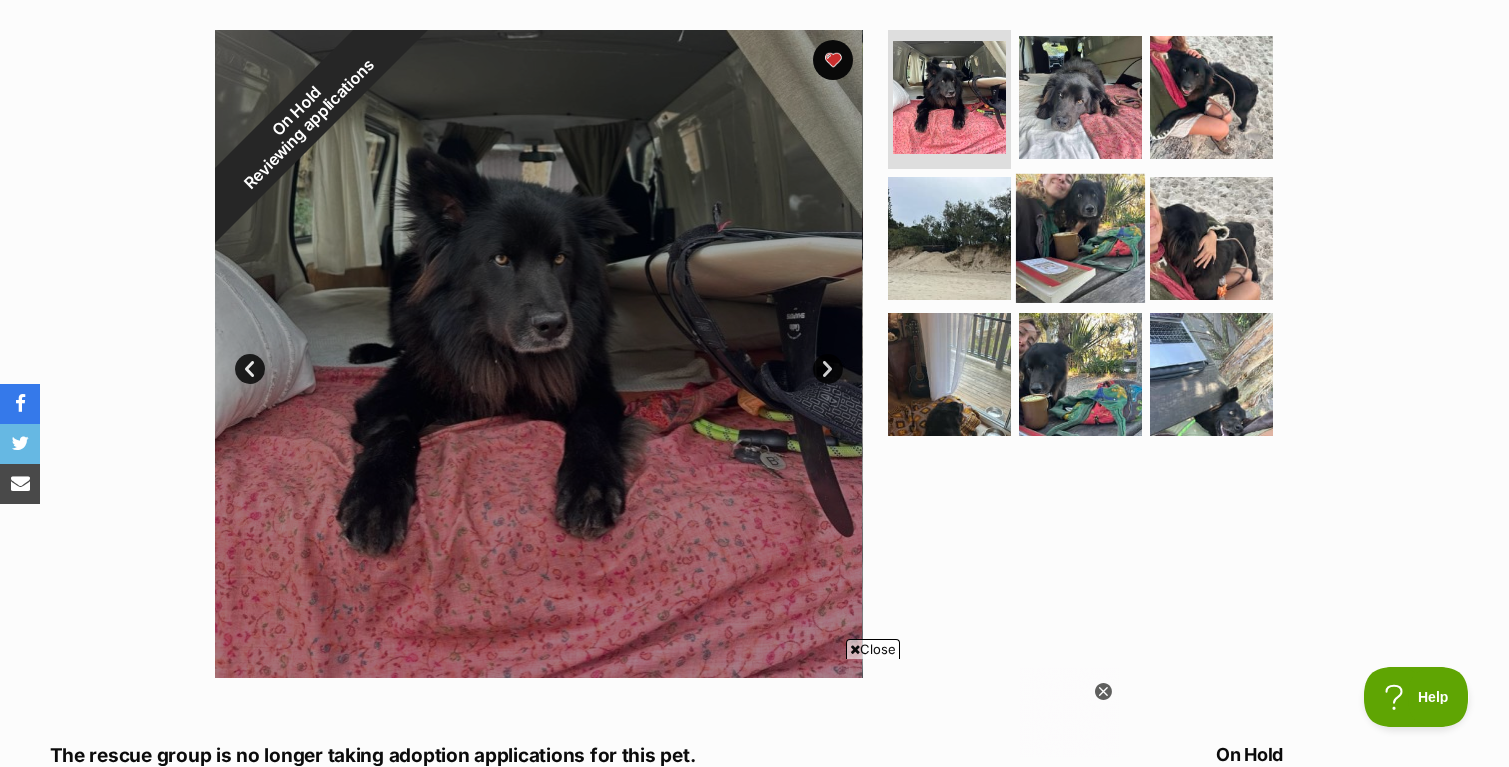 click at bounding box center (1080, 238) 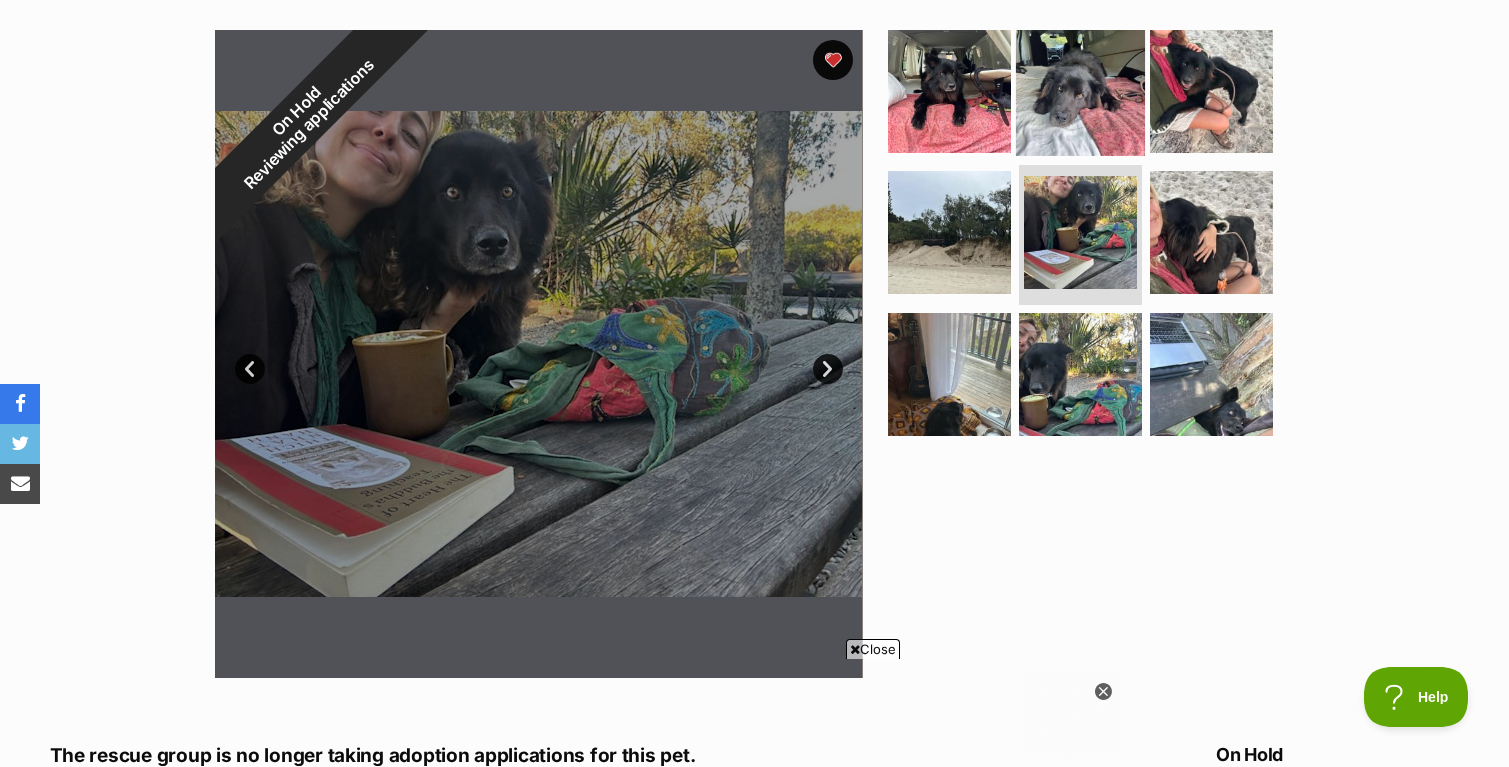 click at bounding box center [1080, 90] 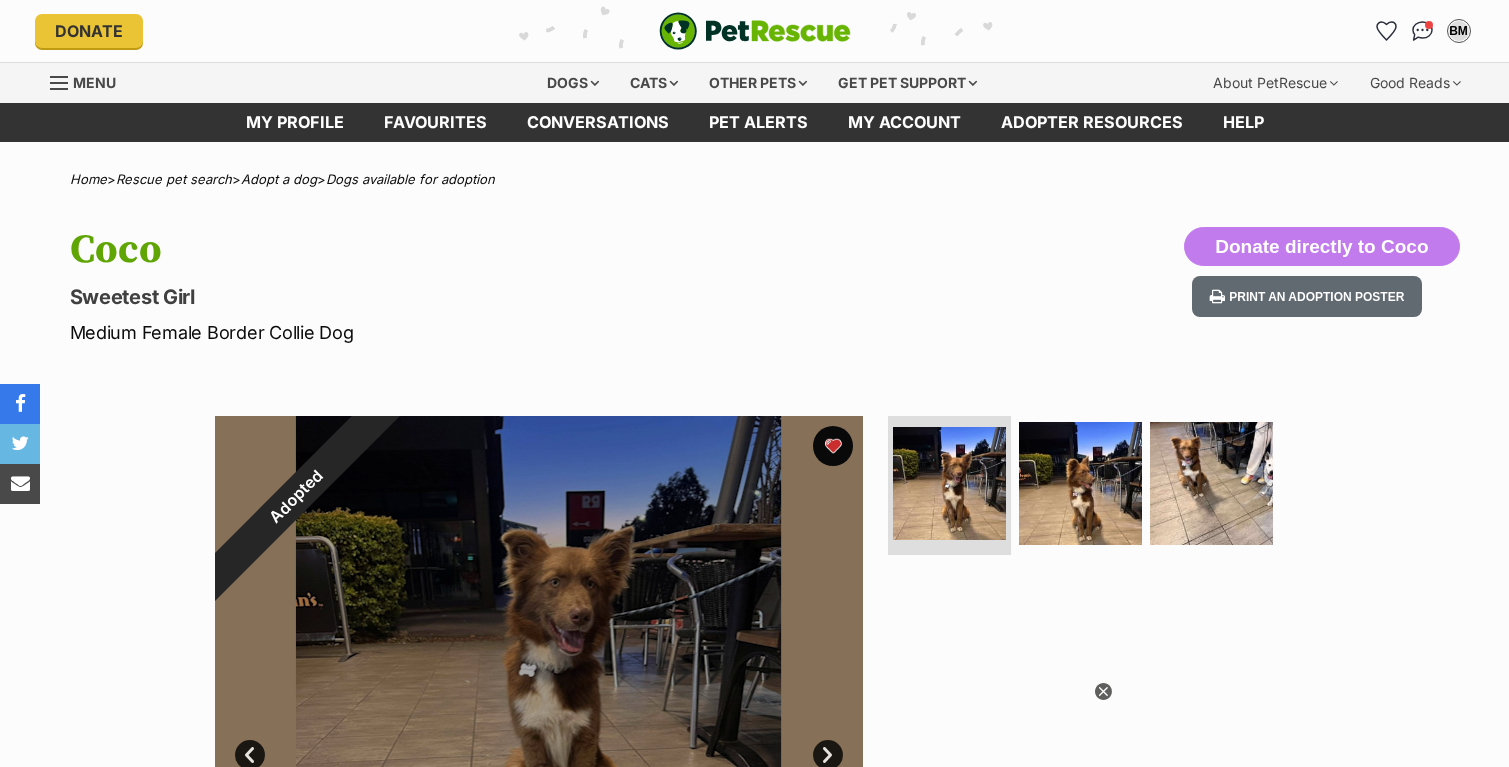 scroll, scrollTop: 0, scrollLeft: 0, axis: both 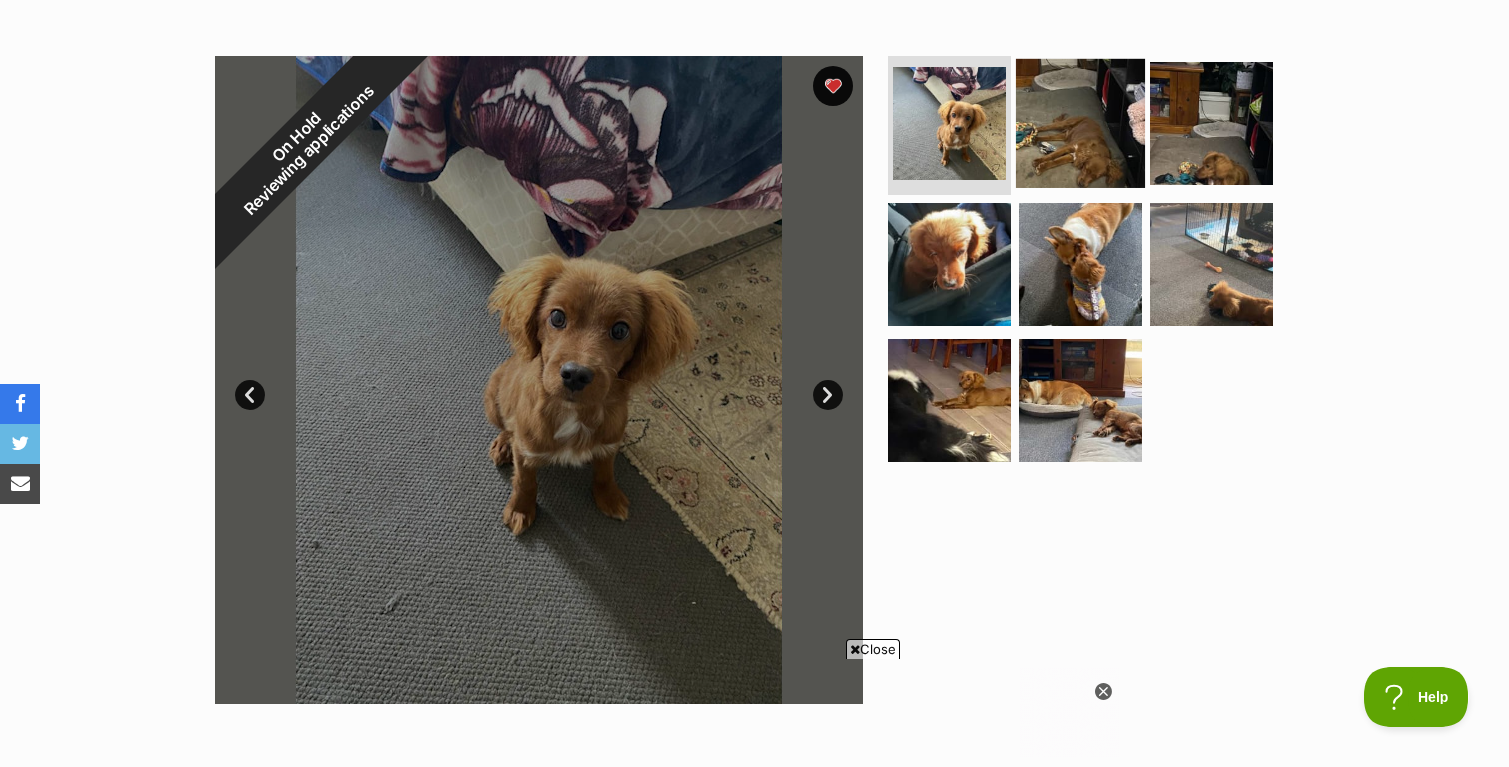 click at bounding box center (1080, 122) 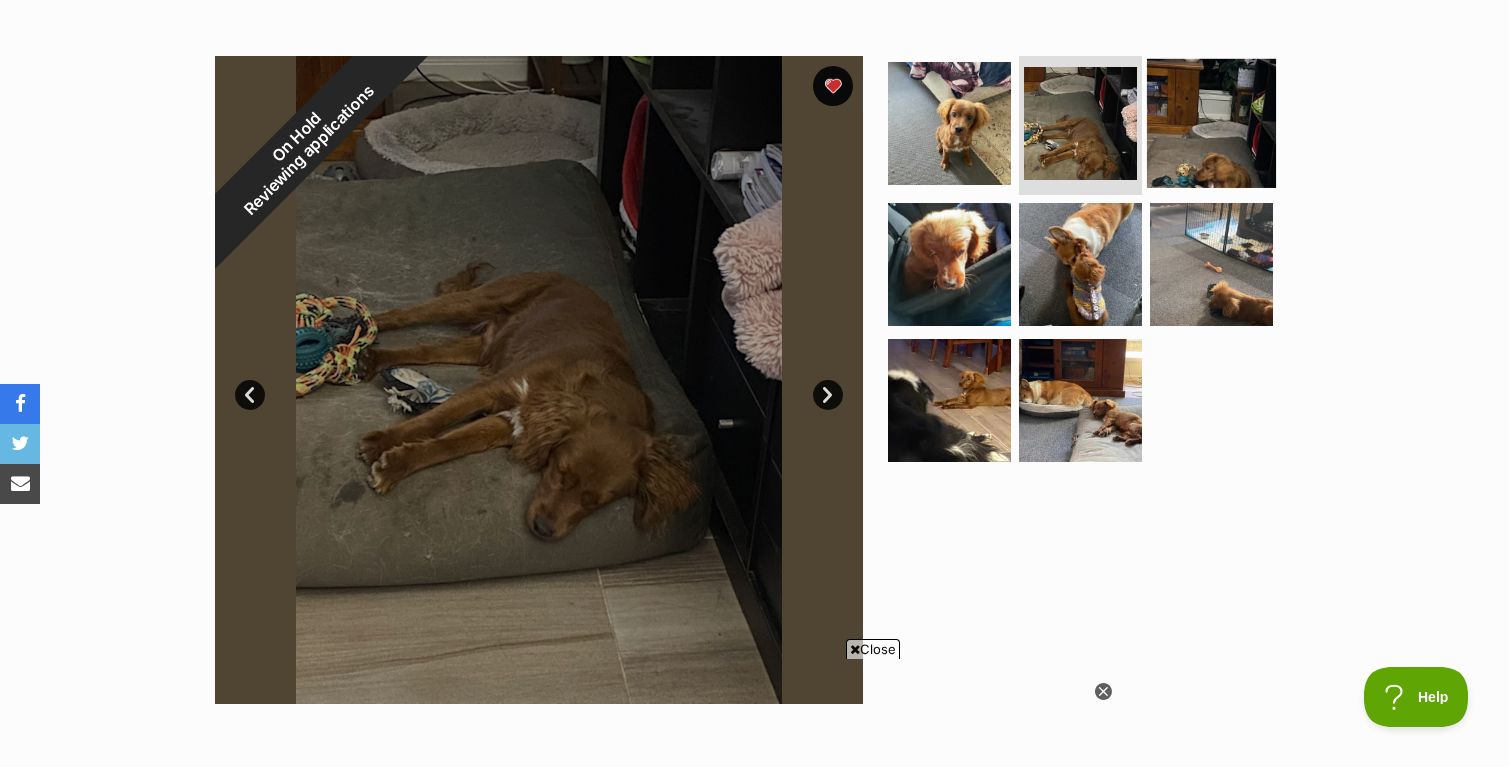 click at bounding box center (1211, 122) 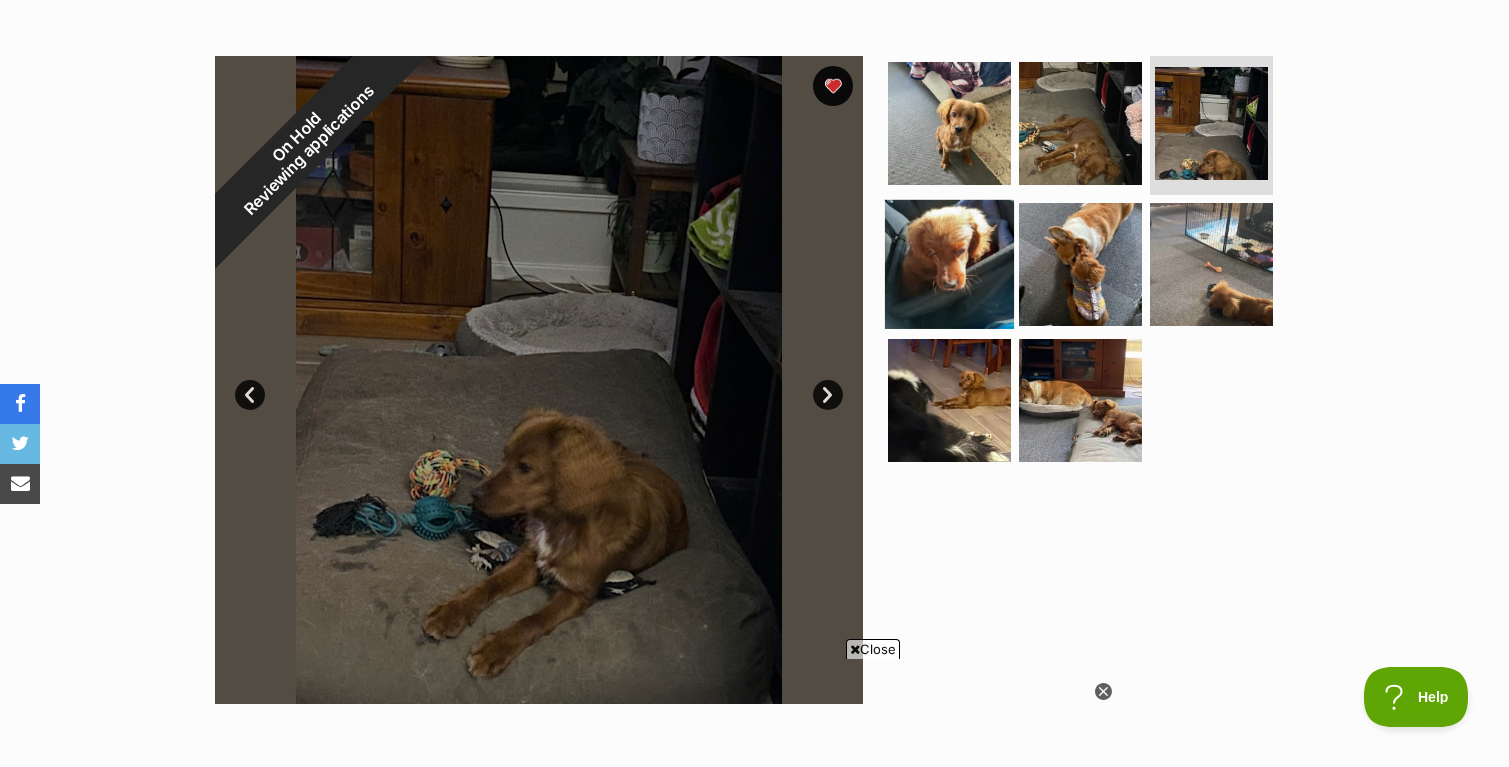 click at bounding box center (949, 264) 